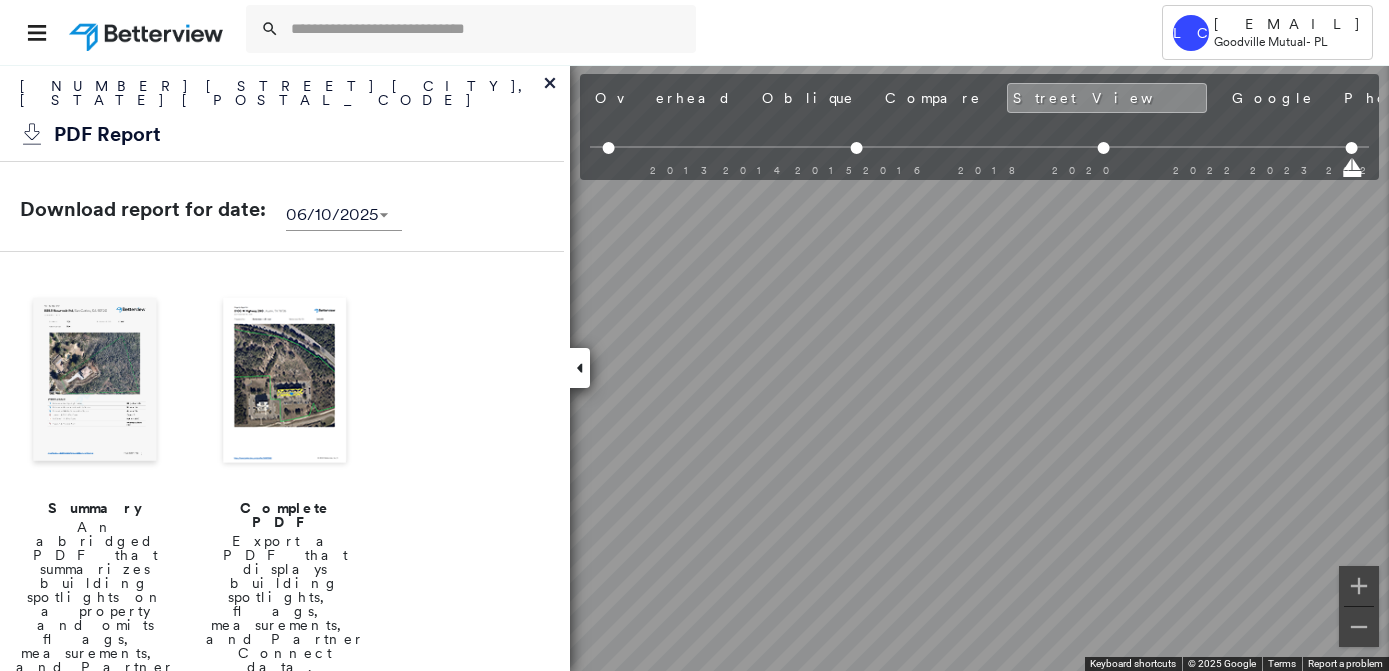 scroll, scrollTop: 0, scrollLeft: 0, axis: both 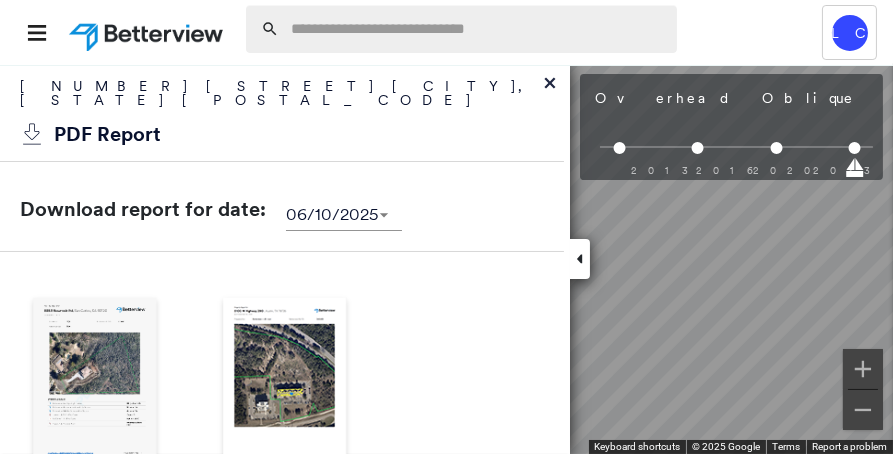 click at bounding box center [478, 29] 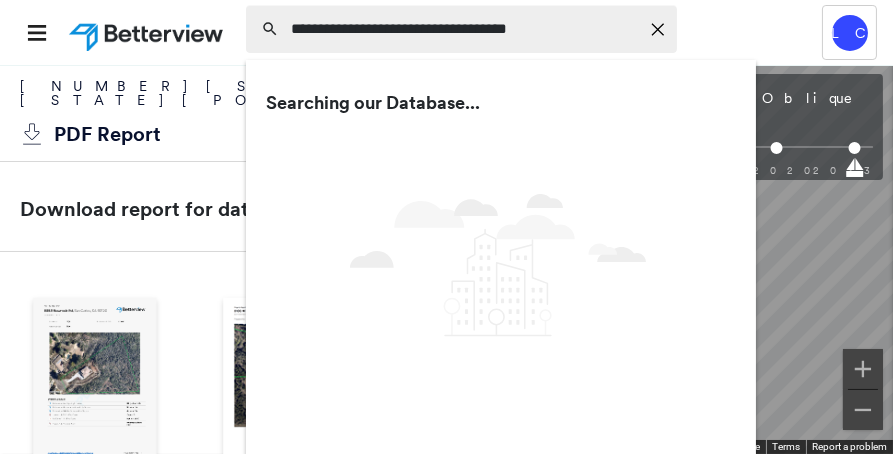 type on "**********" 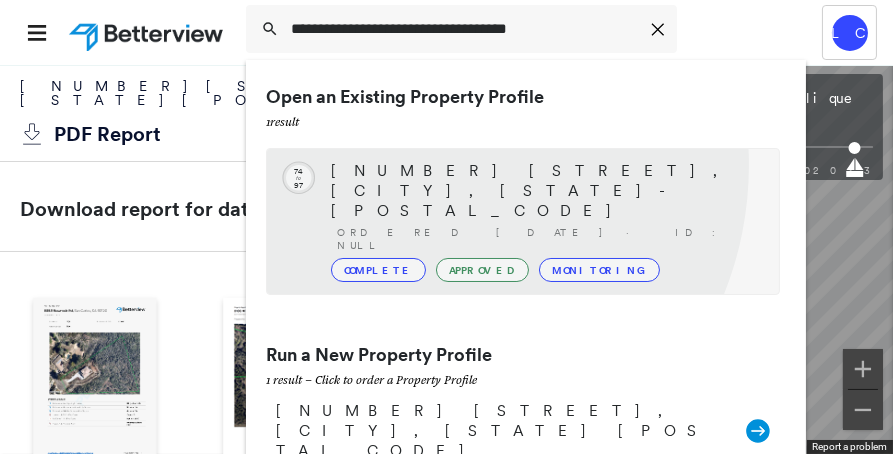 click on "[NUMBER] [STREET], [CITY], [STATE]-[POSTAL_CODE]" at bounding box center (545, 191) 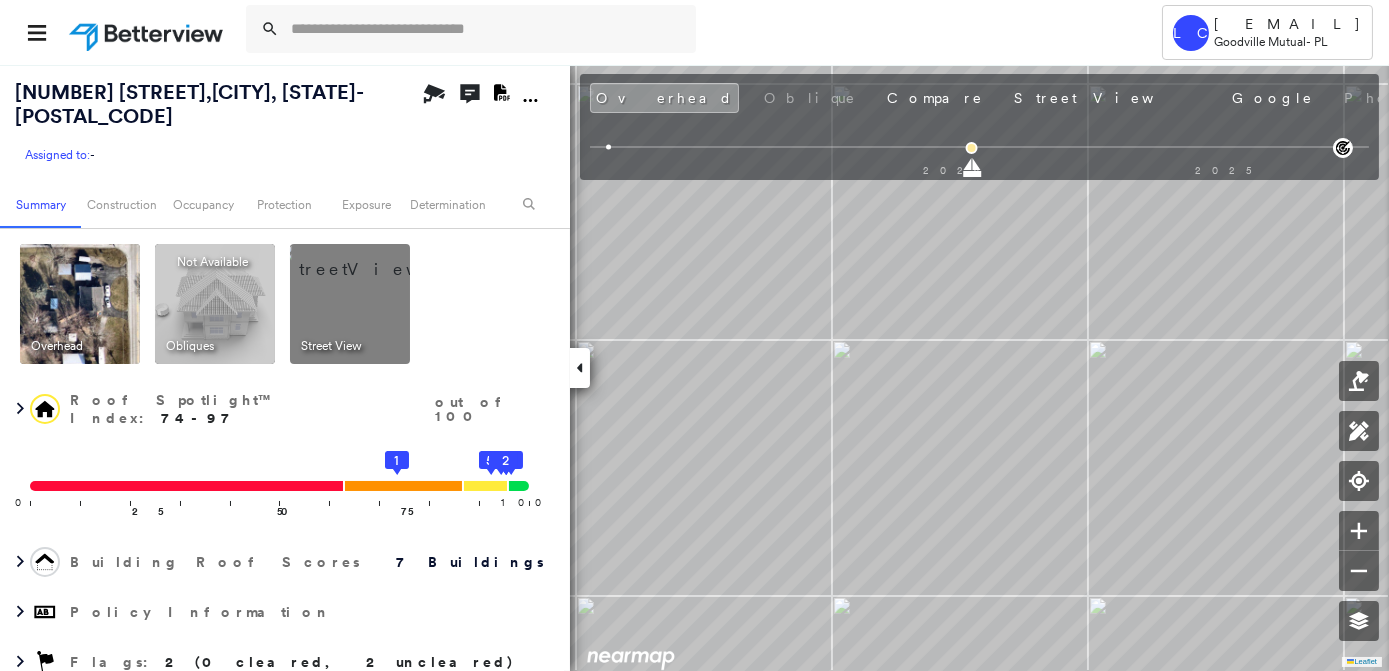 click at bounding box center (374, 259) 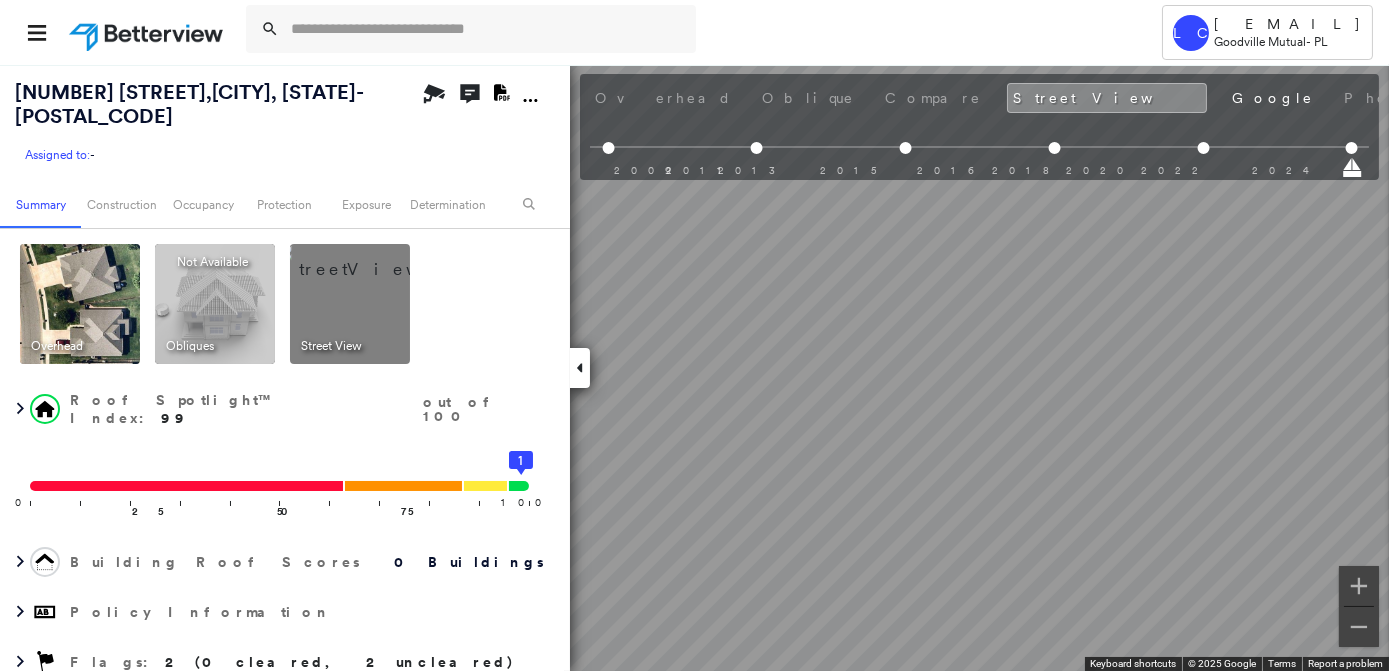 scroll, scrollTop: 0, scrollLeft: 208, axis: horizontal 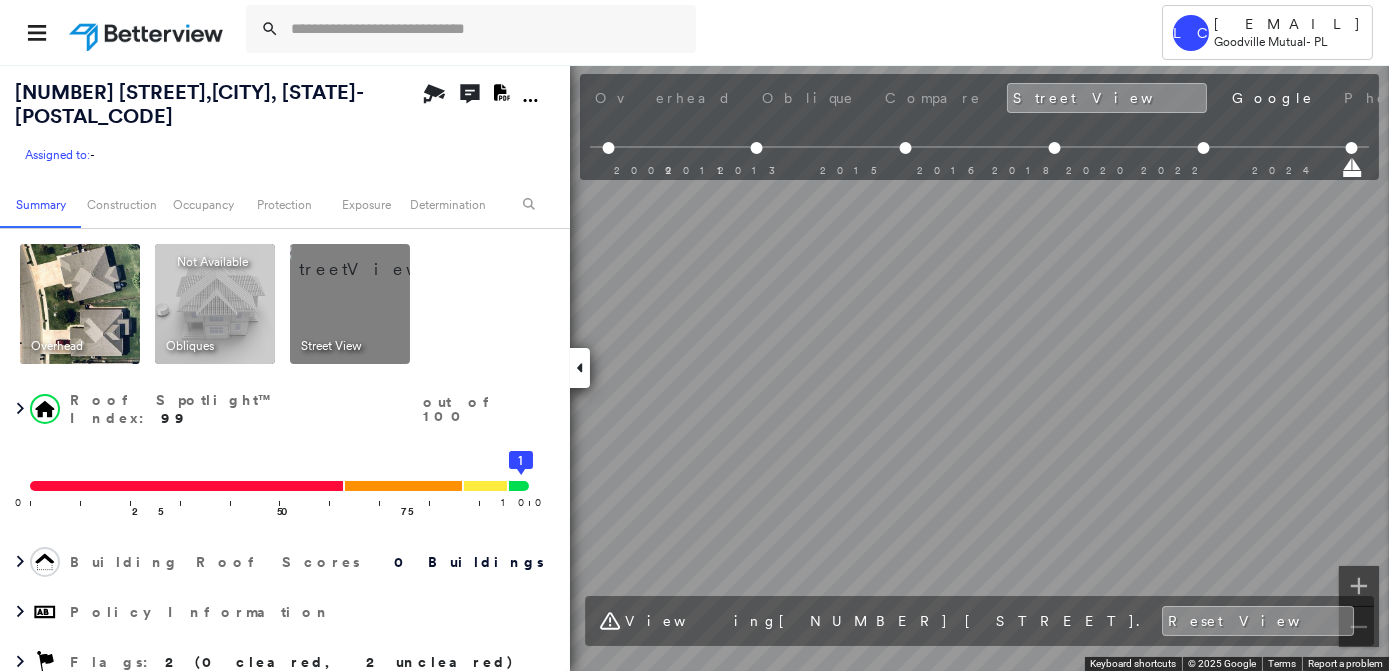 click on "Tower LC [EMAIL] [COMPANY] - [PL] [NUMBER] [STREET], [CITY], [STATE]-[POSTAL_CODE] Assigned to: - Assigned to: - Assigned to: - Open Comments Download PDF Report Summary Construction Occupancy Protection Exposure Determination Overhead Obliques Not Available ; Street View Roof Spotlight™ Index : 99 out of 100 0 100 25 50 75 1 Building Roof Scores 0 Buildings Policy Information Flags : 2 (0 cleared, 2 uncleared) Construction Assessor and MLS Details Occupancy Ownership Place Detail Property Lookup Google - Places Smarty Streets - Surrounding Properties Protection Protection US Fire Administration: Nearest Fire Stations Exposure Additional Perils Guidewire HazardHub FEMA Risk Index Determination Flags : 2 (0 cleared, 2 uncleared) Uncleared Flags (2) Cleared Flags (0) Average Flagged [DATE] Clear Above Average Flagged [DATE] Clear Action Taken New Entry History Quote/New Business Terms & Conditions Added ACV Endorsement Added Cosmetic Endorsement Inspection/Loss Control" at bounding box center [694, 335] 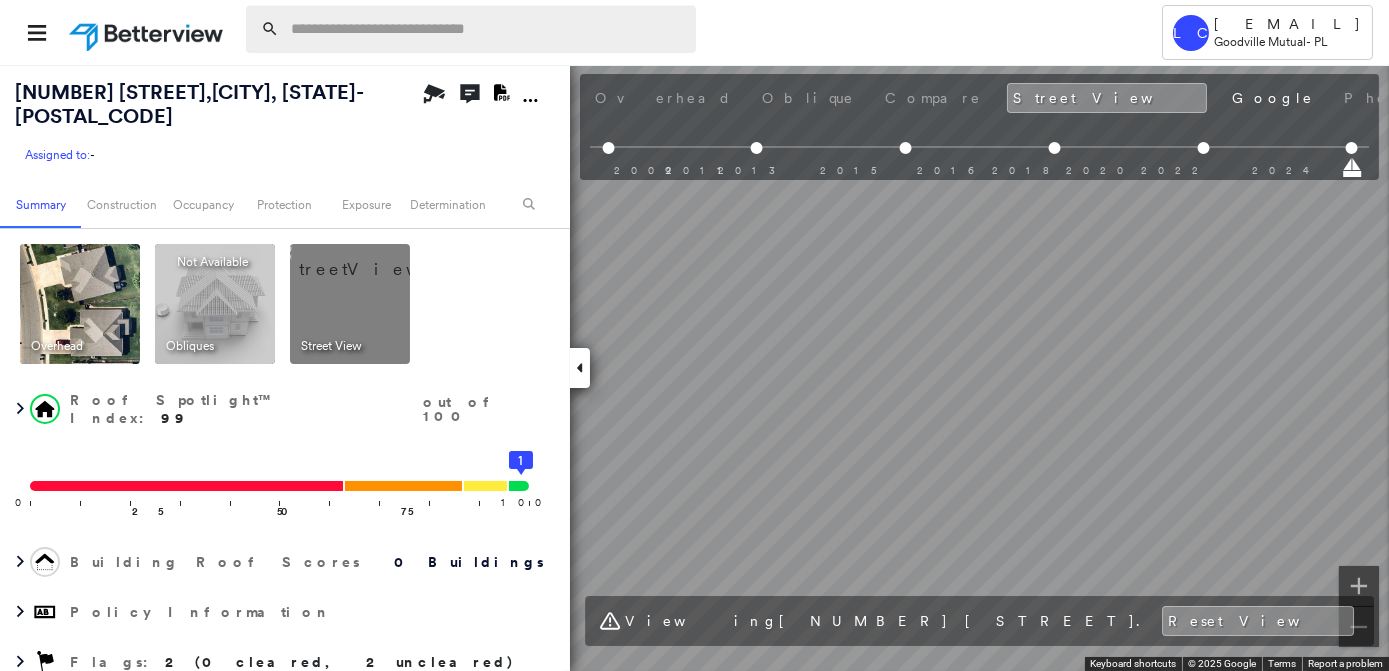 click at bounding box center [487, 29] 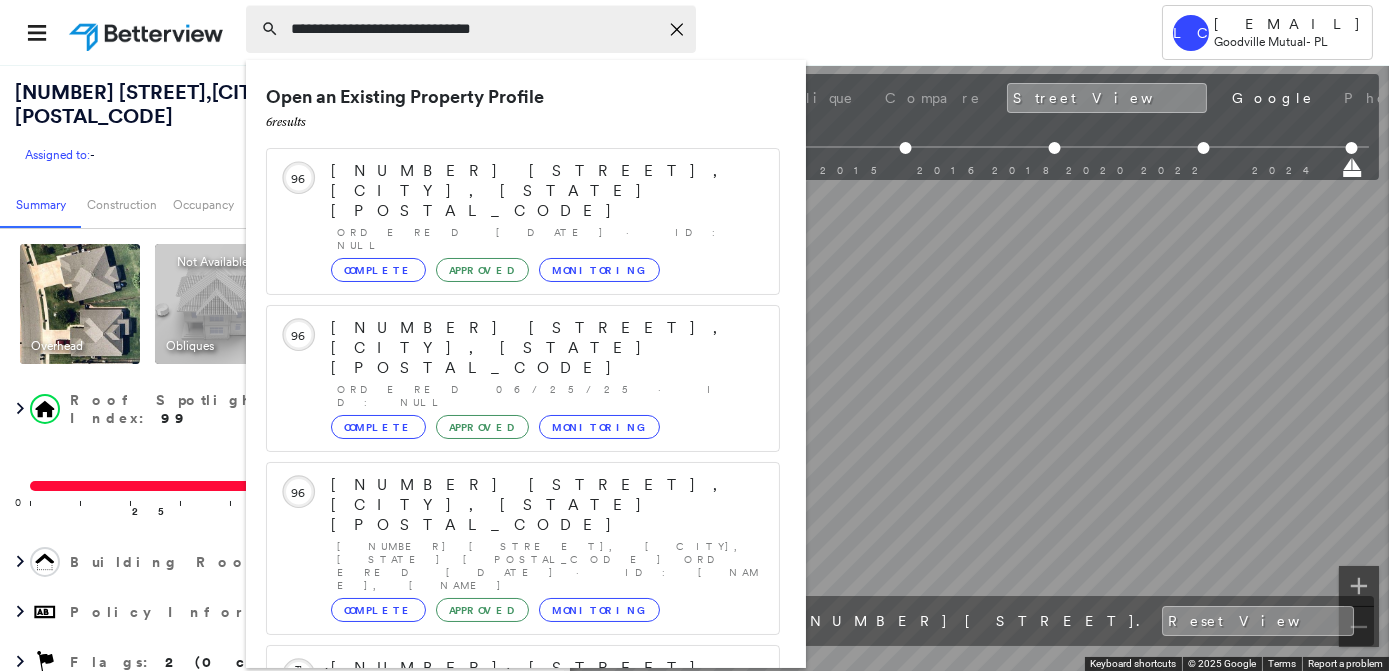 type on "**********" 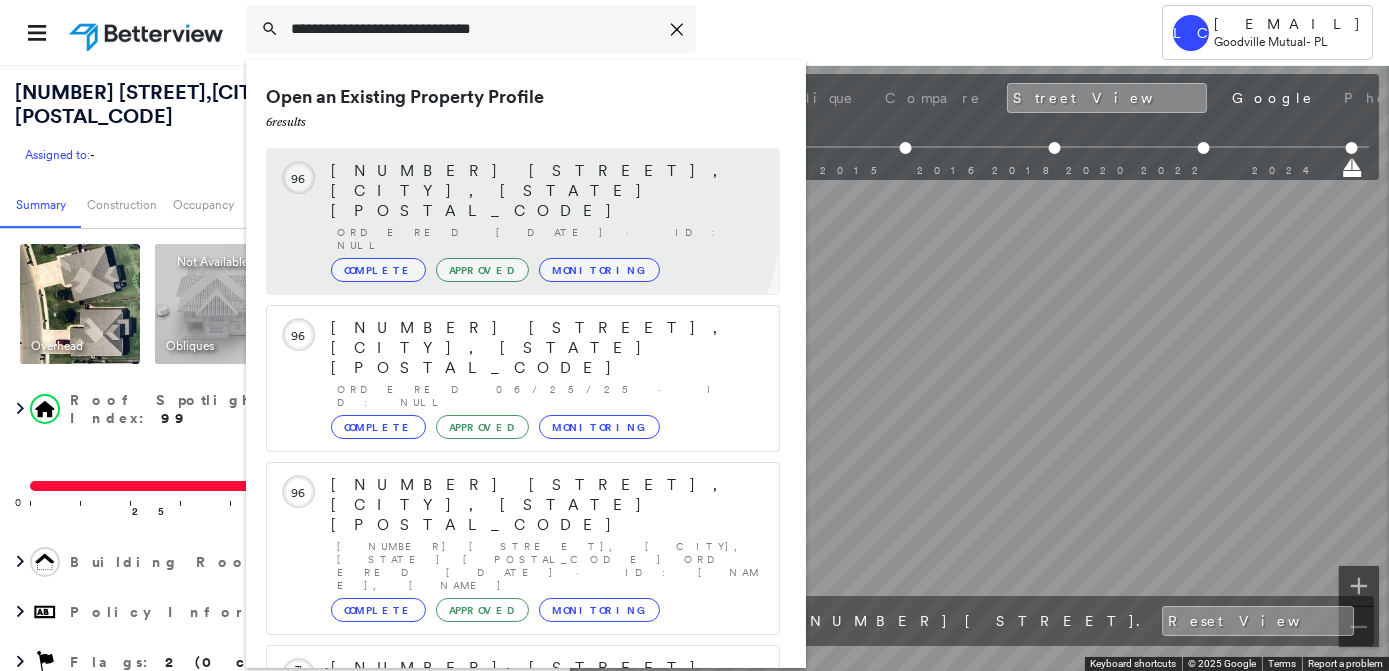 click on "[NUMBER] [STREET], [CITY], [STATE] [POSTAL_CODE]" at bounding box center (545, 191) 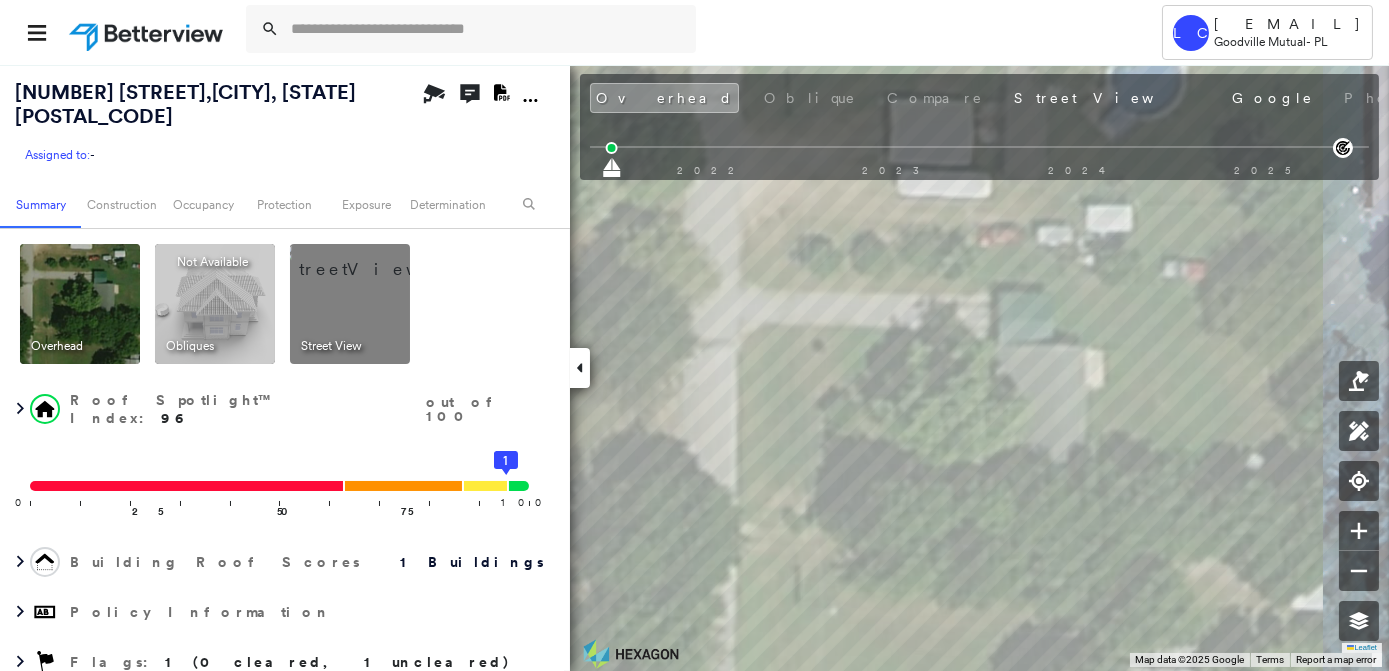 click at bounding box center [374, 259] 